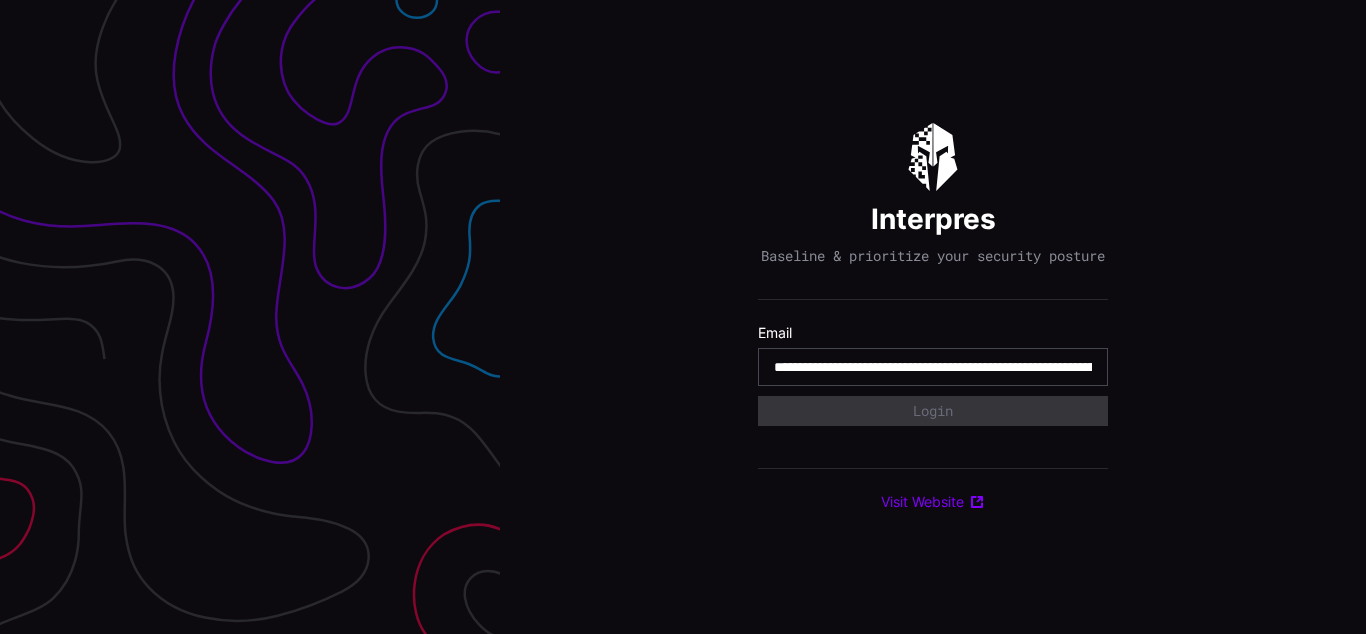 click on "**********" at bounding box center (933, 367) 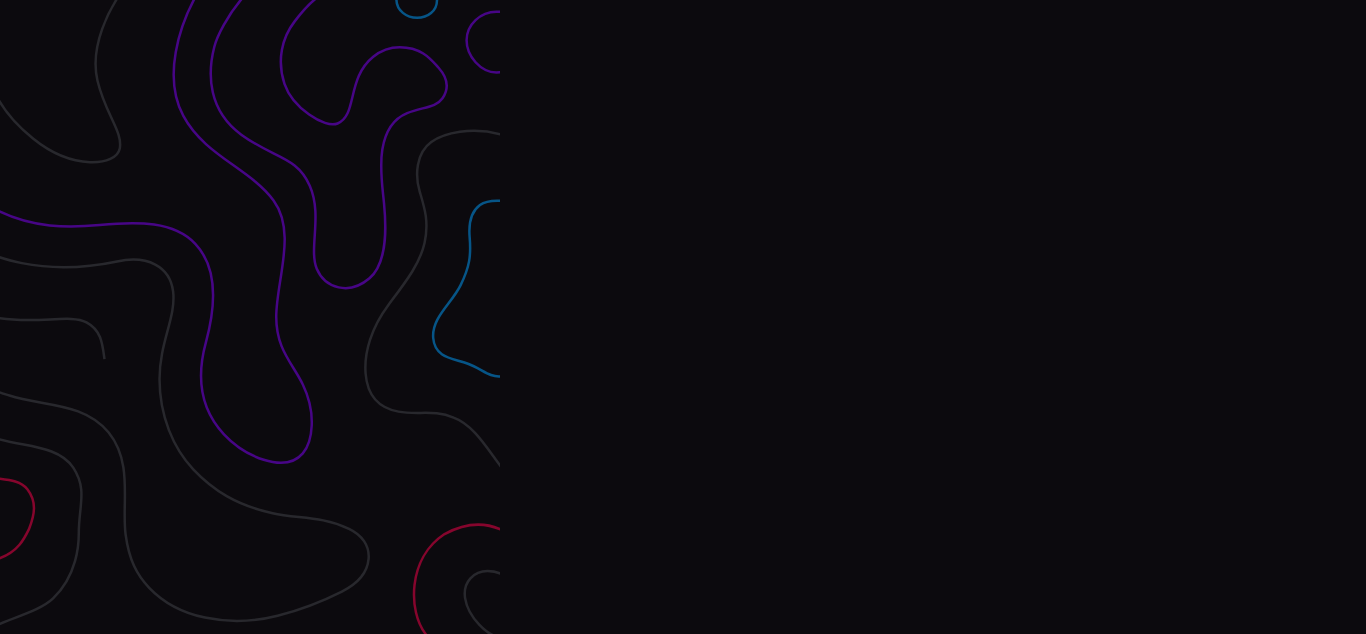 scroll, scrollTop: 0, scrollLeft: 0, axis: both 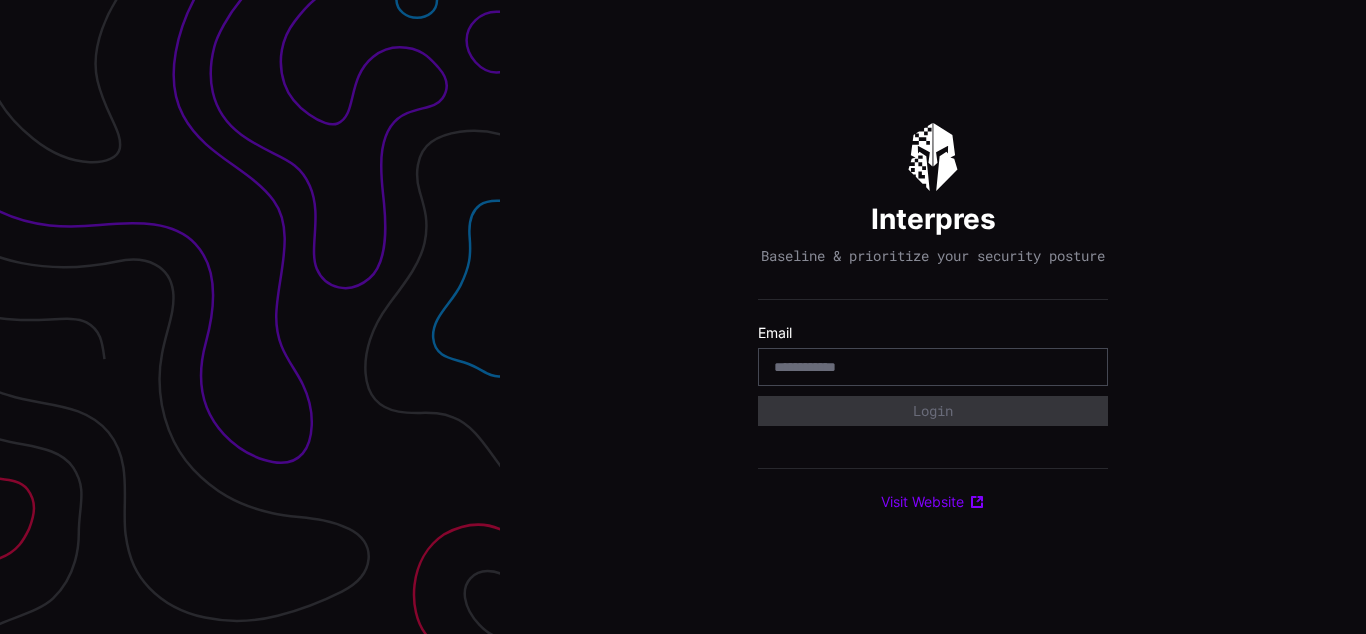 click on "Interpres Baseline & prioritize your security posture Email Login Visit Website" at bounding box center (933, 317) 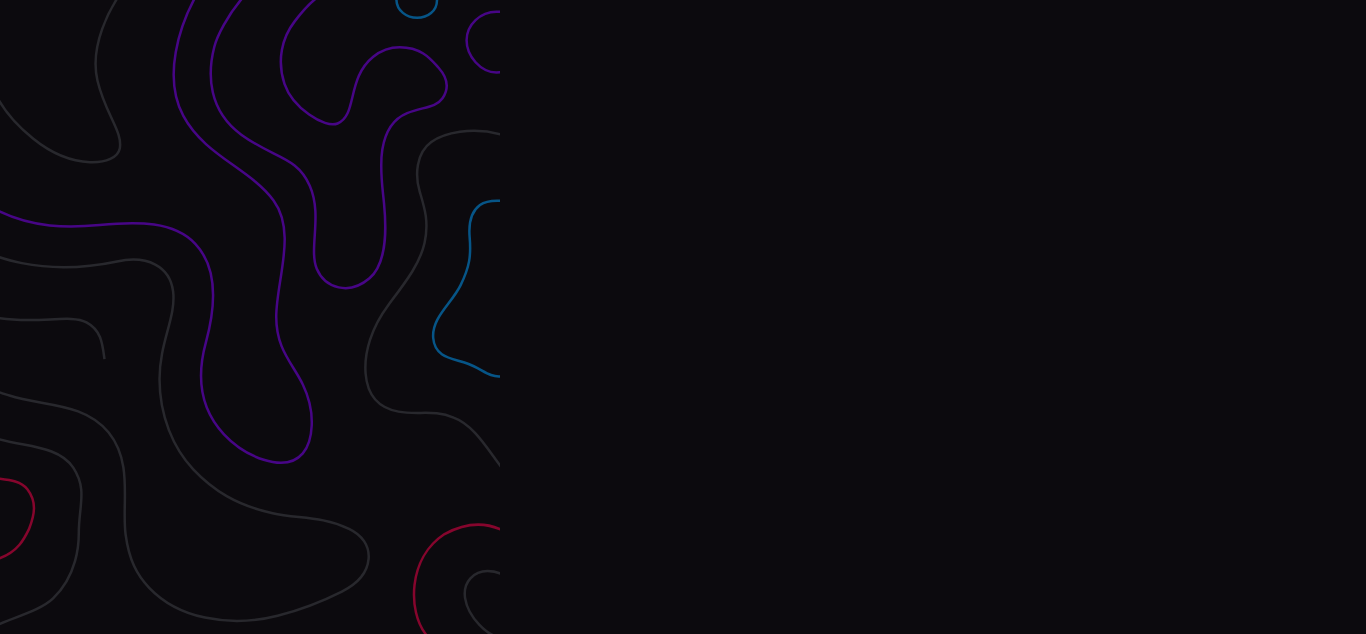 click on "Interpres Baseline & prioritize your security posture Email Login Visit Website" at bounding box center [933, 317] 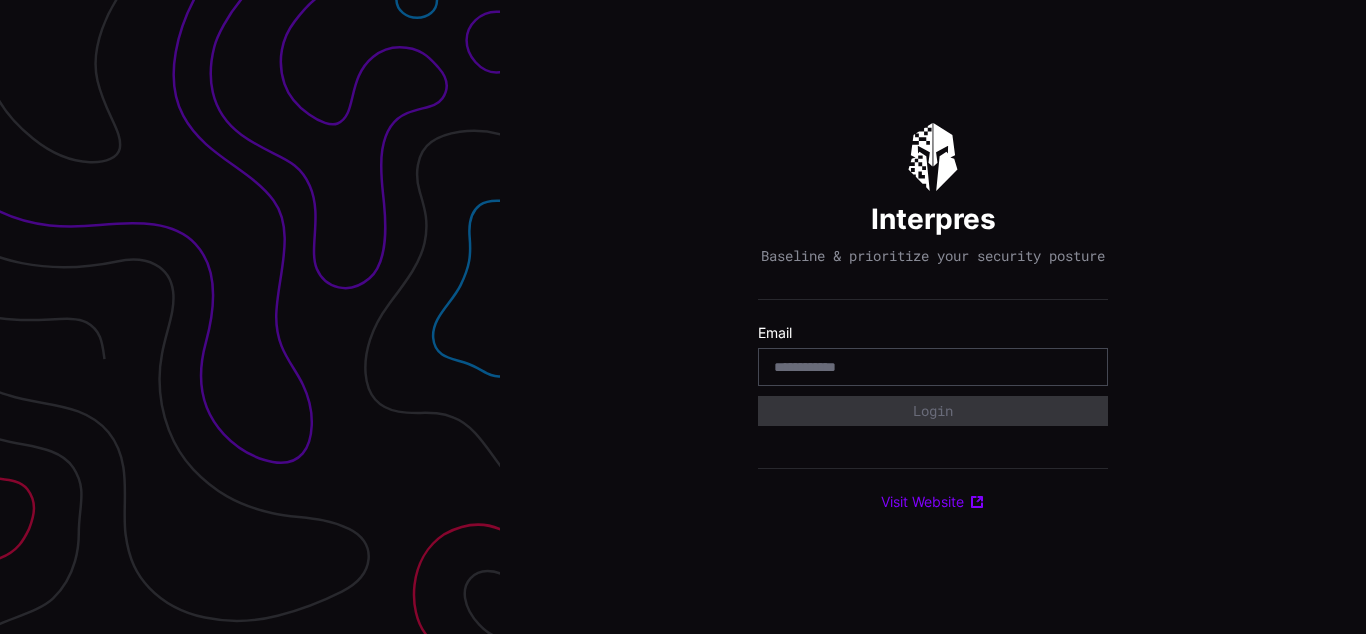 scroll, scrollTop: 0, scrollLeft: 0, axis: both 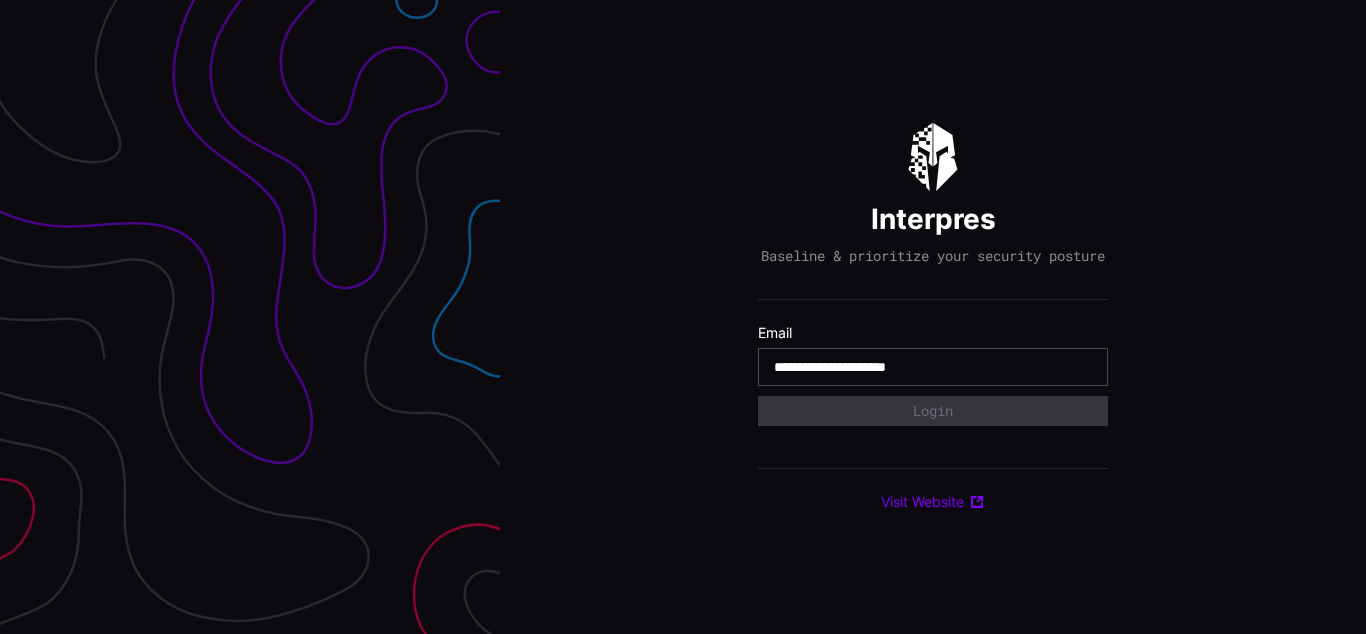 type on "**********" 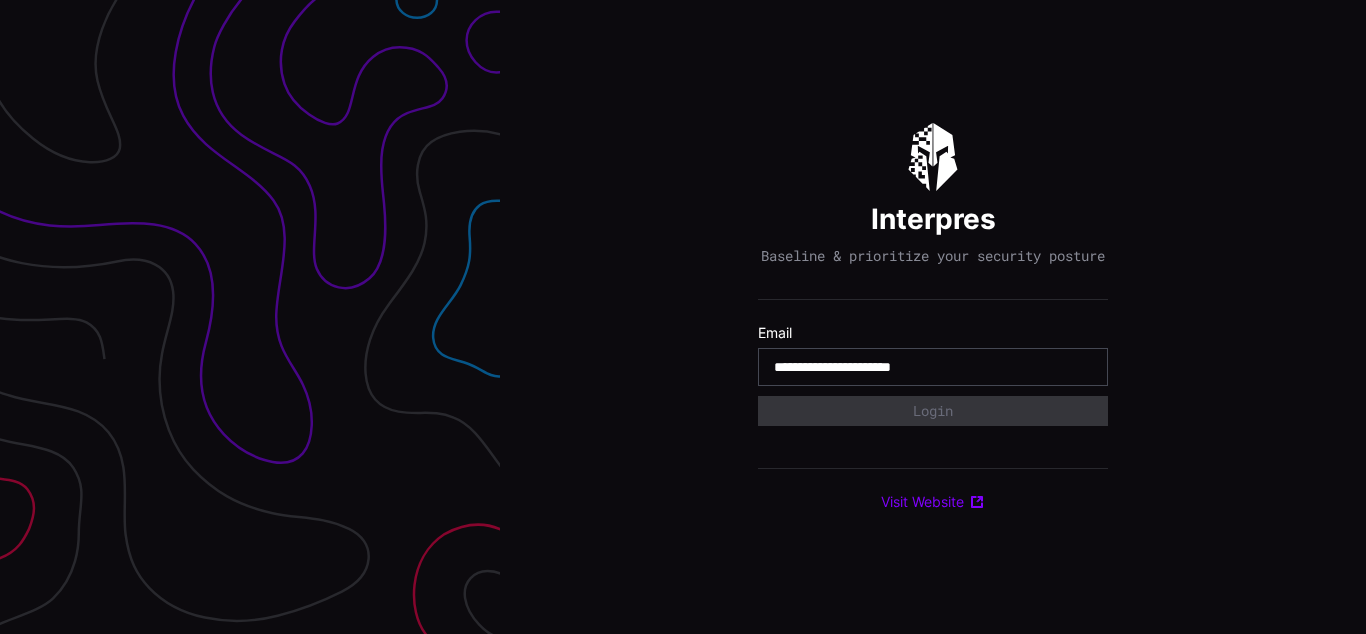 click on "**********" at bounding box center (933, 367) 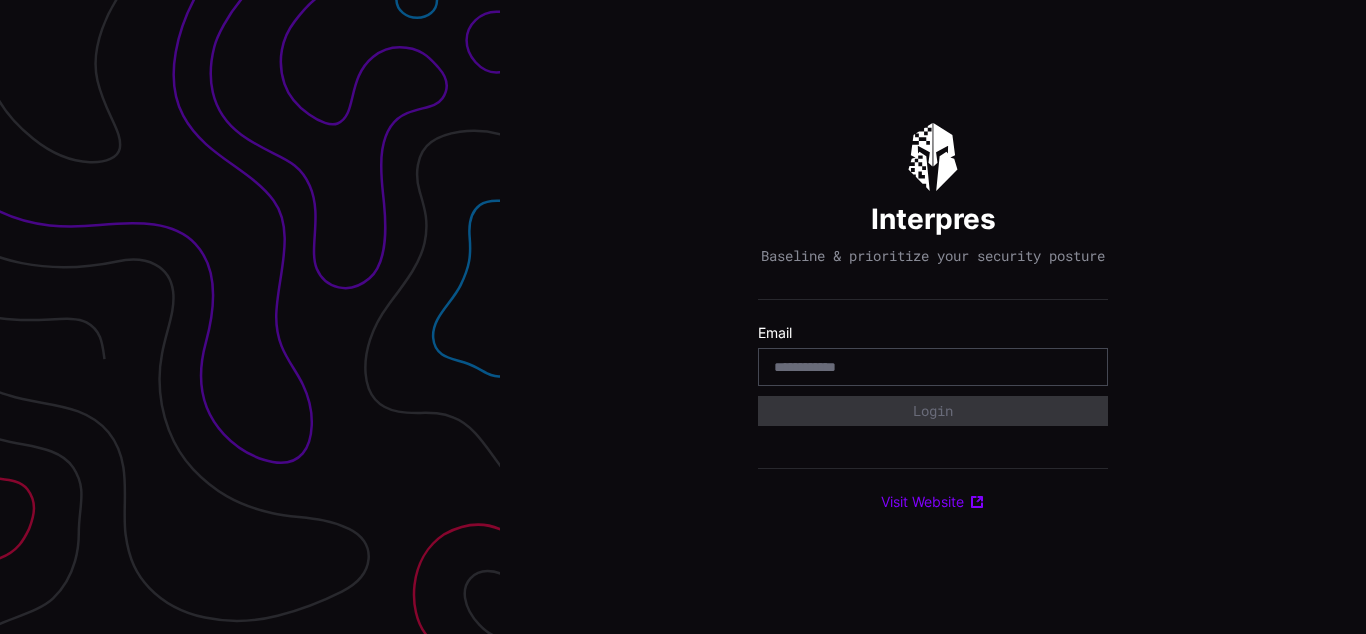 scroll, scrollTop: 0, scrollLeft: 0, axis: both 